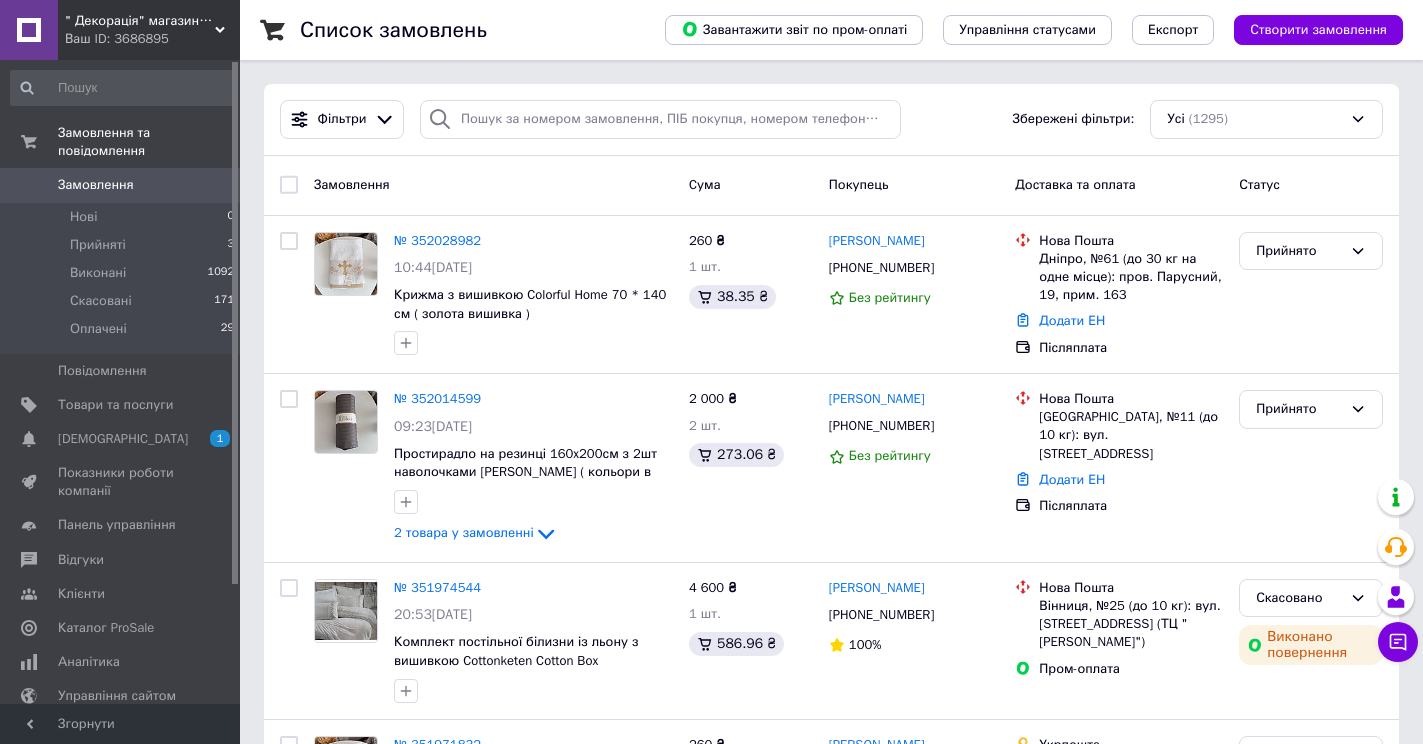 scroll, scrollTop: 0, scrollLeft: 0, axis: both 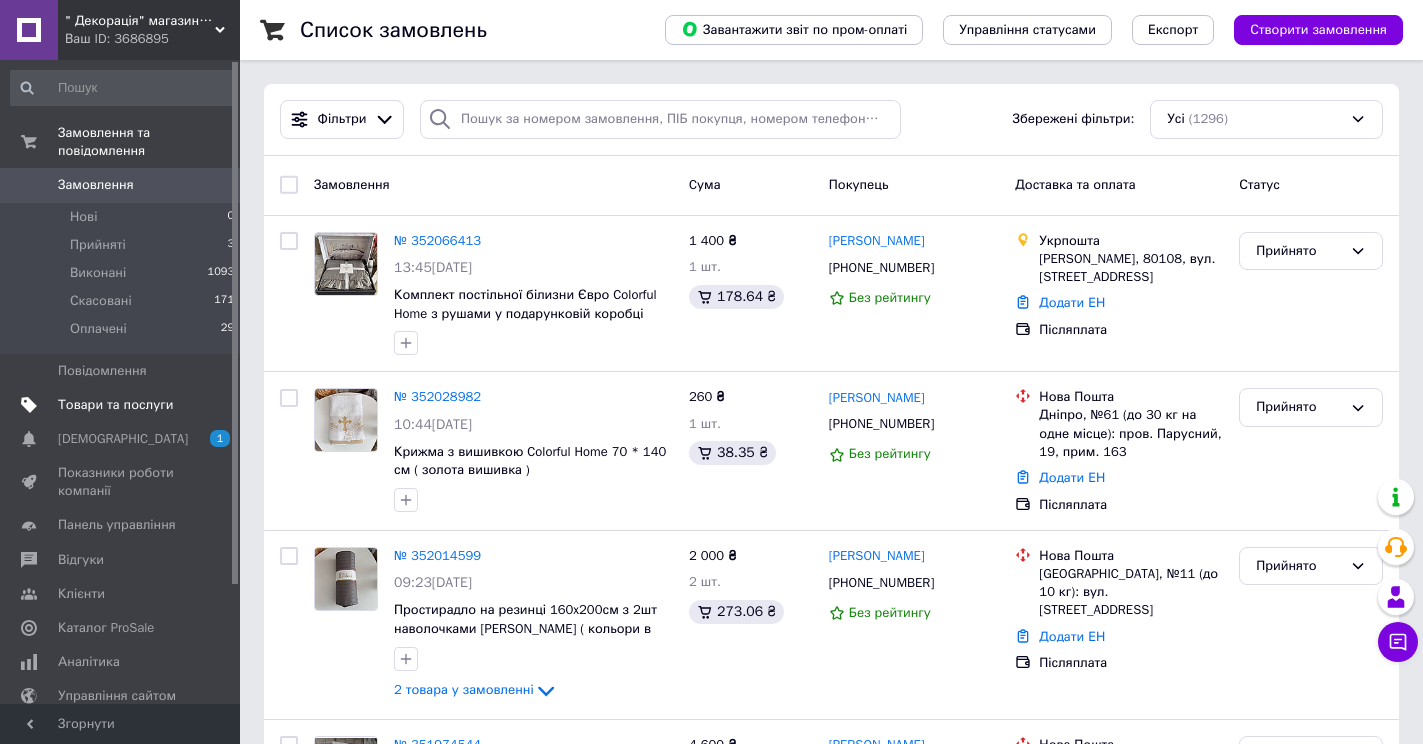 click on "Товари та послуги" at bounding box center [115, 405] 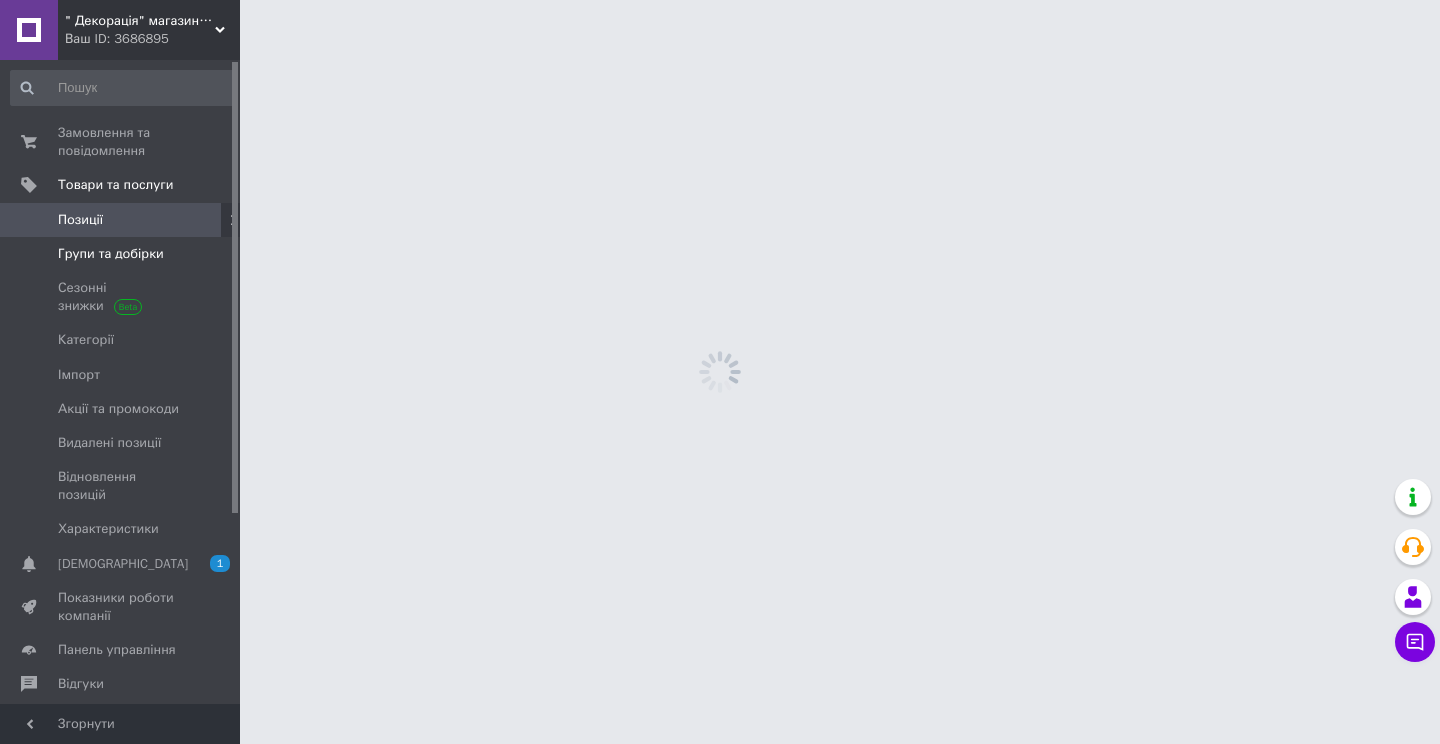 click on "Групи та добірки" at bounding box center [111, 254] 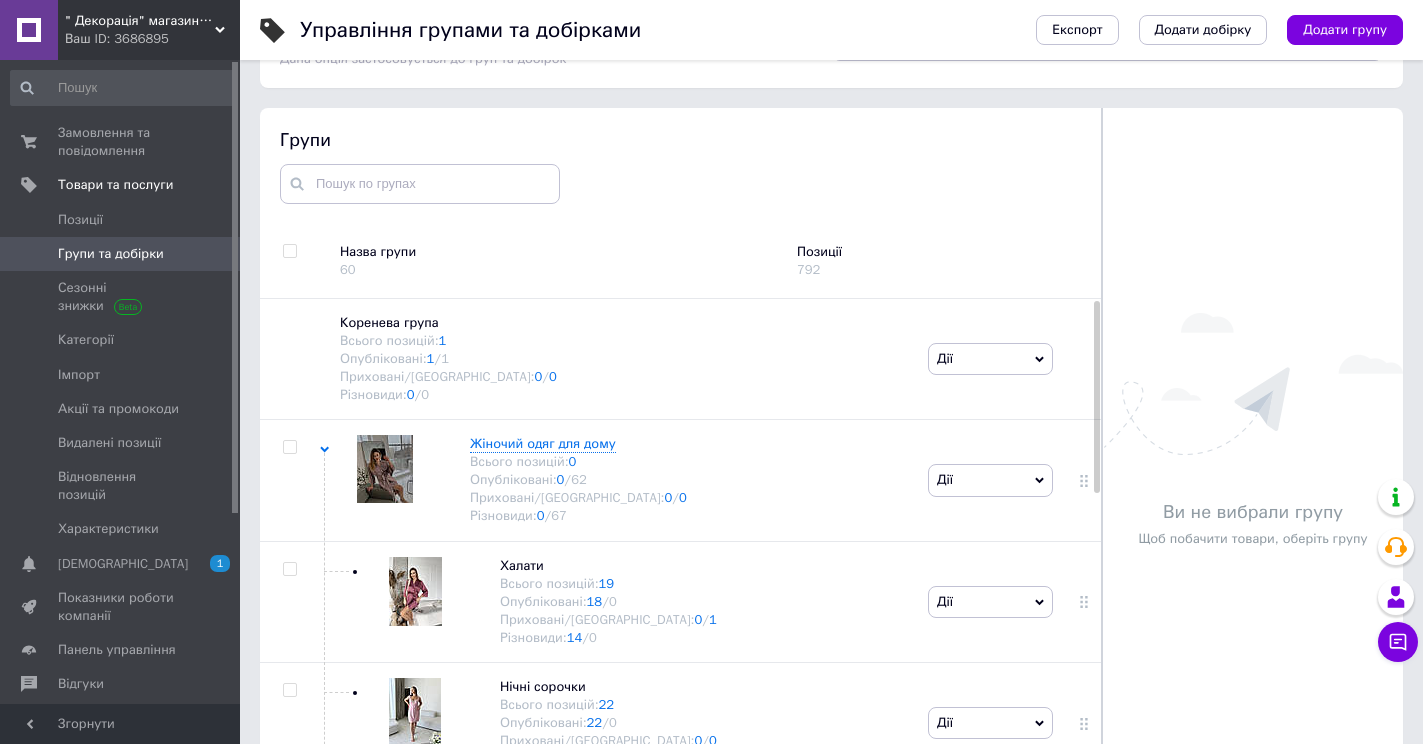 scroll, scrollTop: 113, scrollLeft: 0, axis: vertical 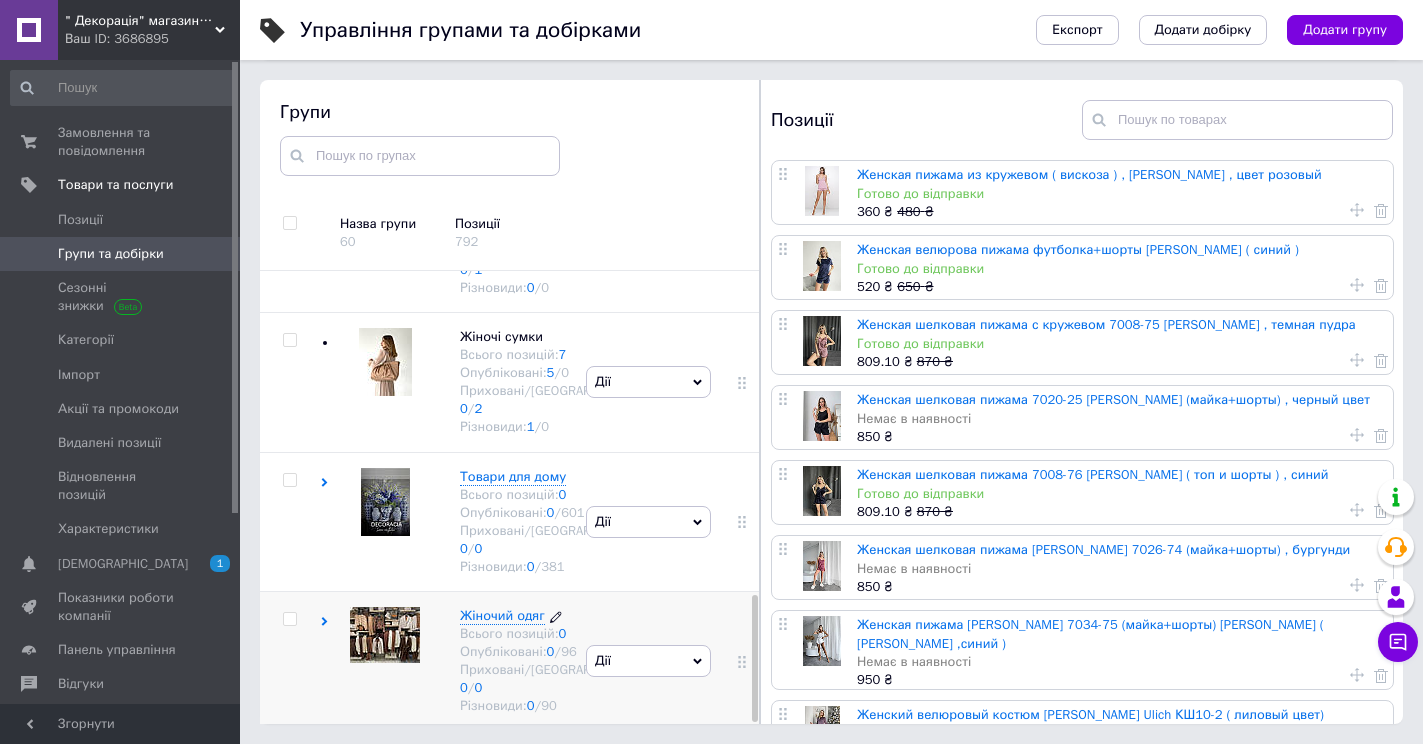 click on "Жіночий одяг" at bounding box center [502, 615] 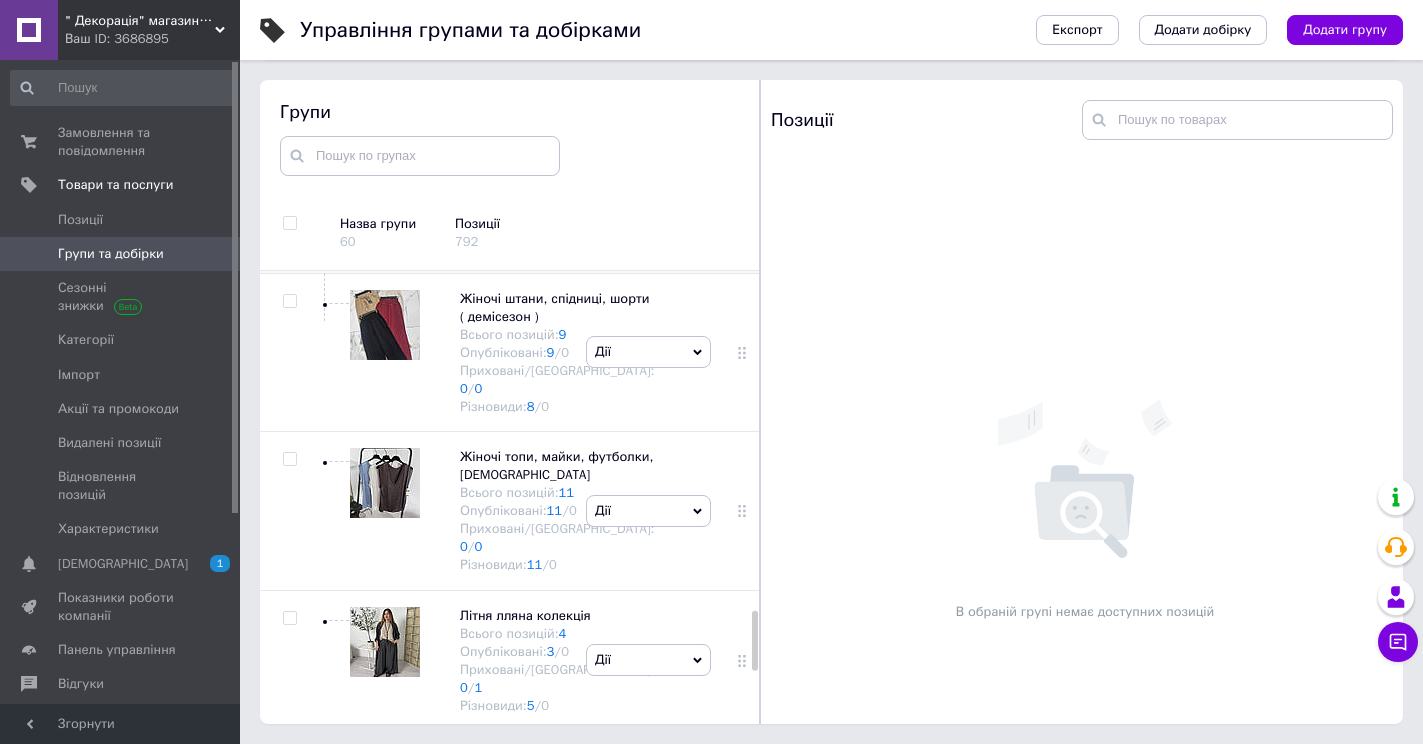 scroll, scrollTop: 2561, scrollLeft: 0, axis: vertical 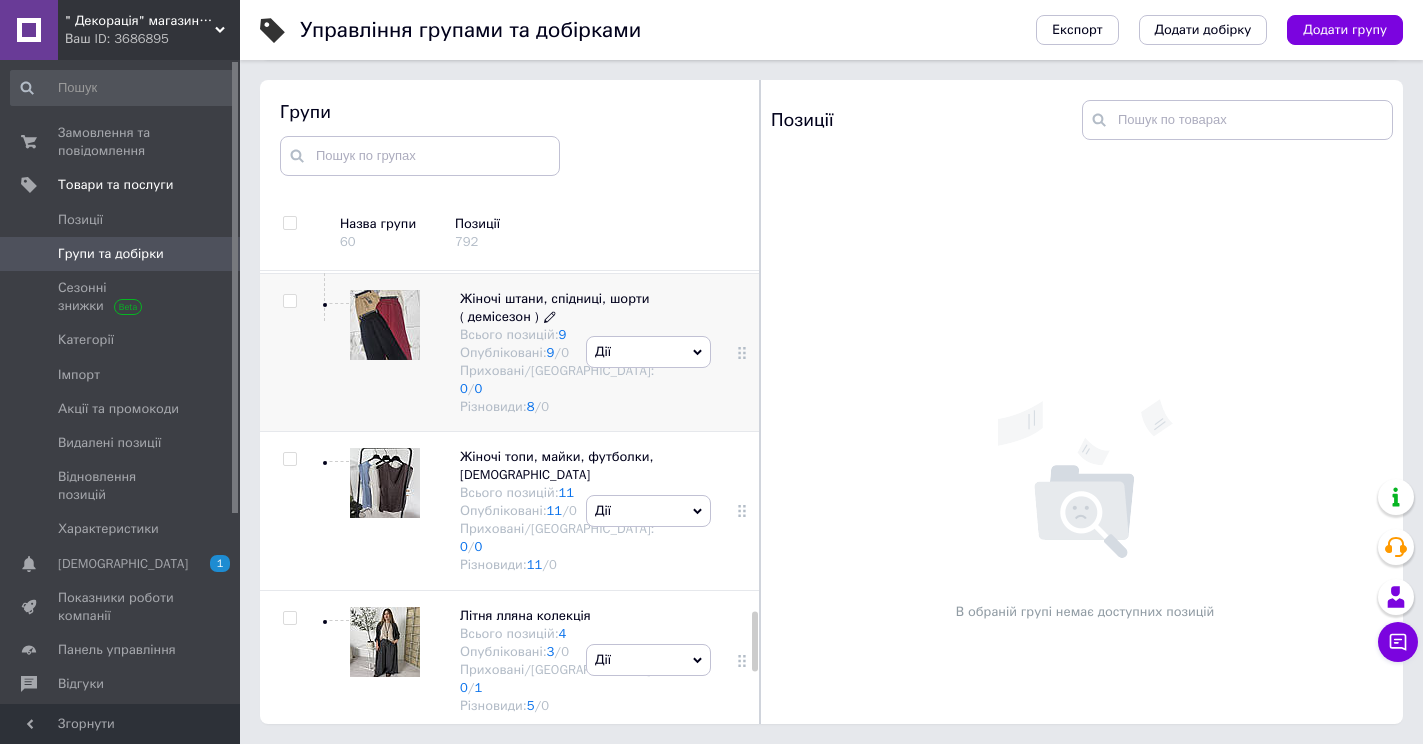 click on "Жіночі штани, спідниці, шорти  ( демісезон )" at bounding box center [555, 307] 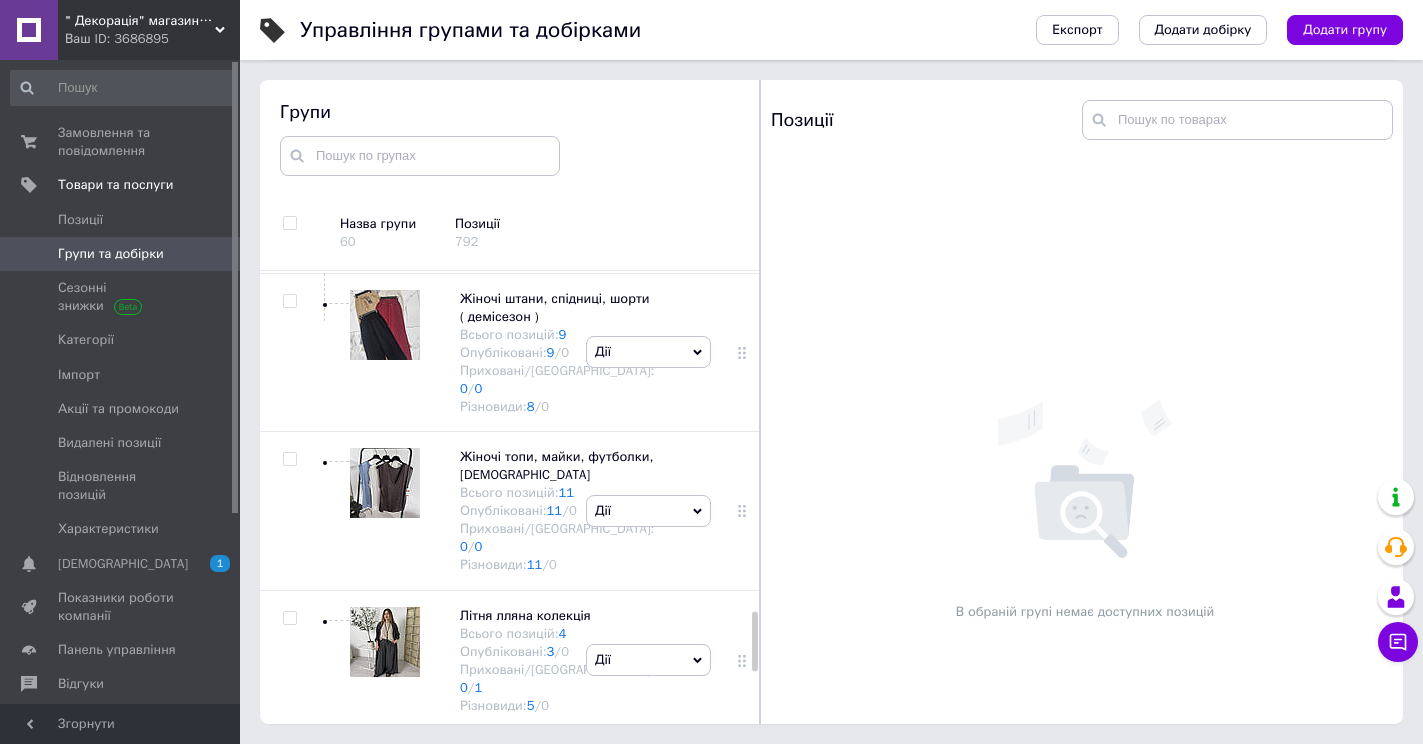 drag, startPoint x: 488, startPoint y: 499, endPoint x: 919, endPoint y: 398, distance: 442.67596 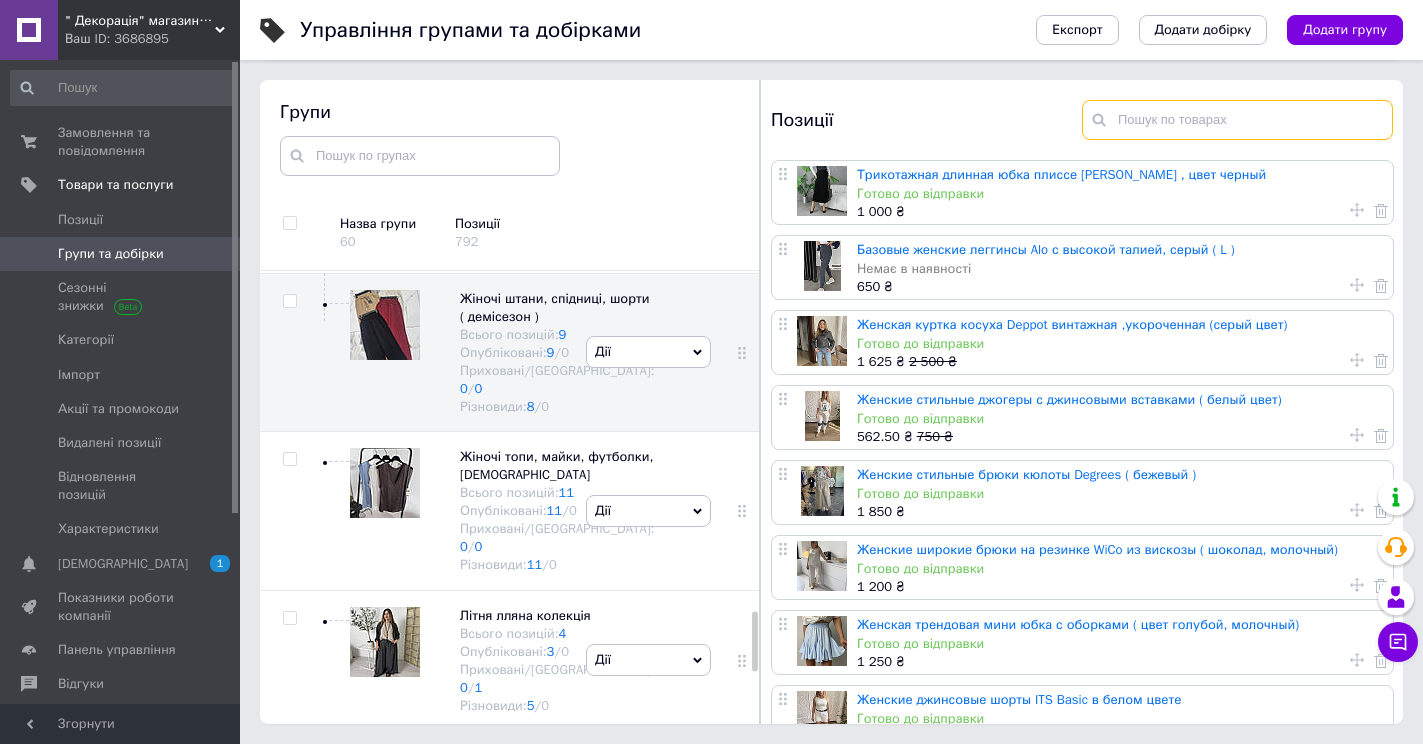 click at bounding box center (1237, 120) 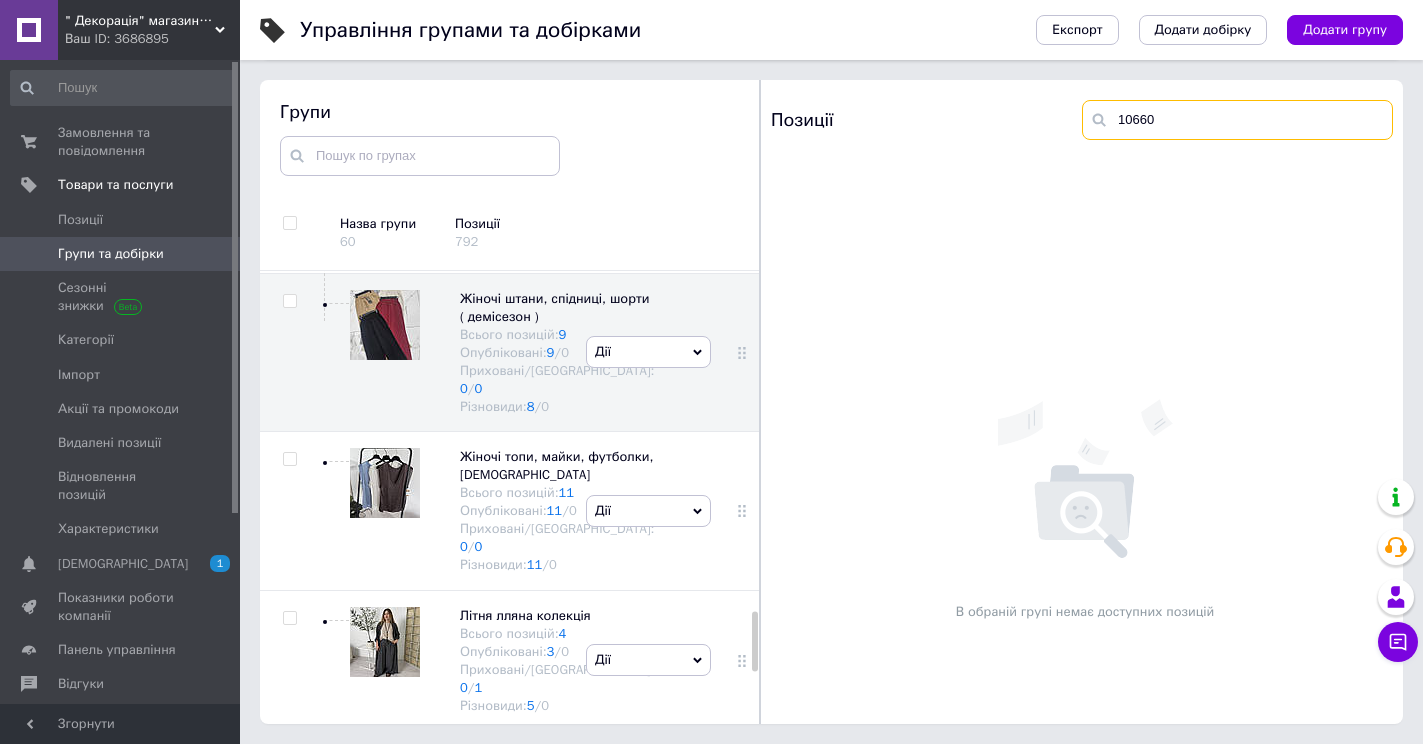 type on "10660" 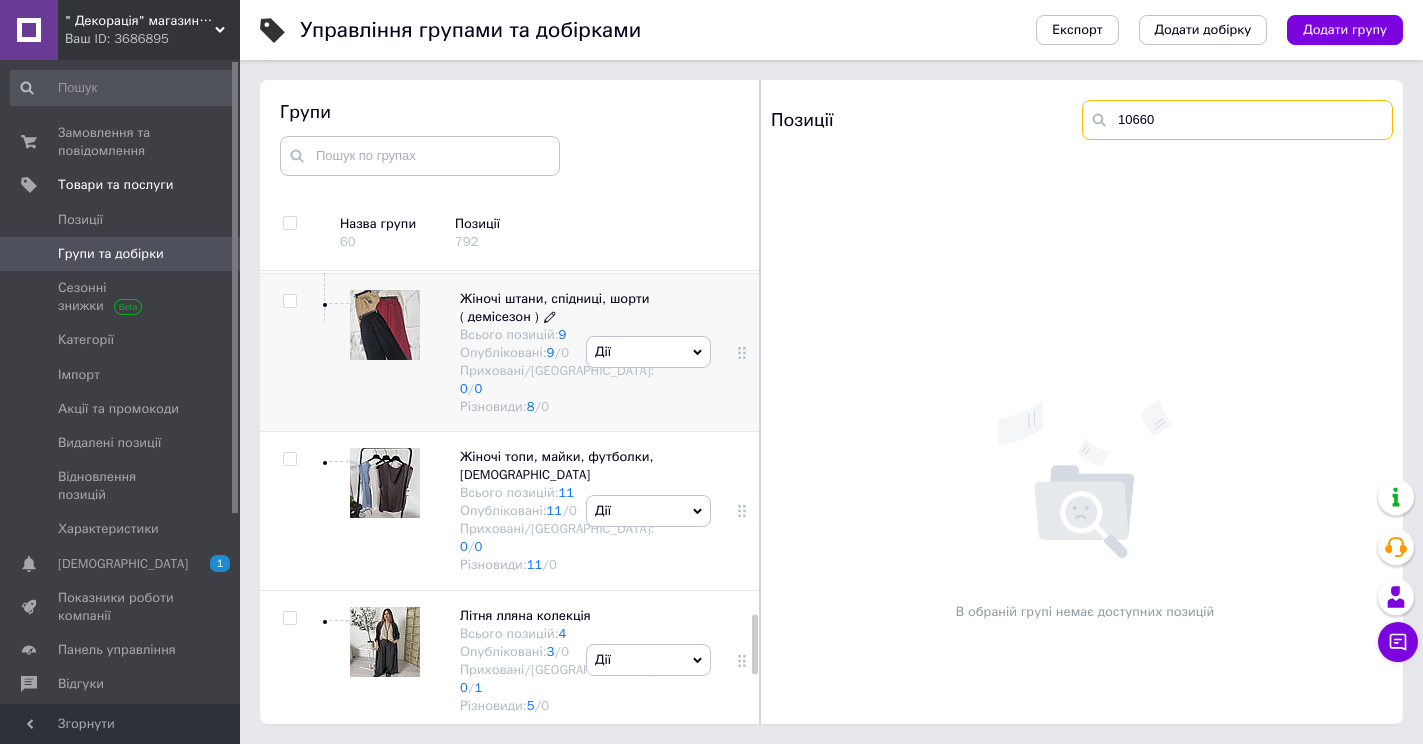 scroll, scrollTop: 2661, scrollLeft: 0, axis: vertical 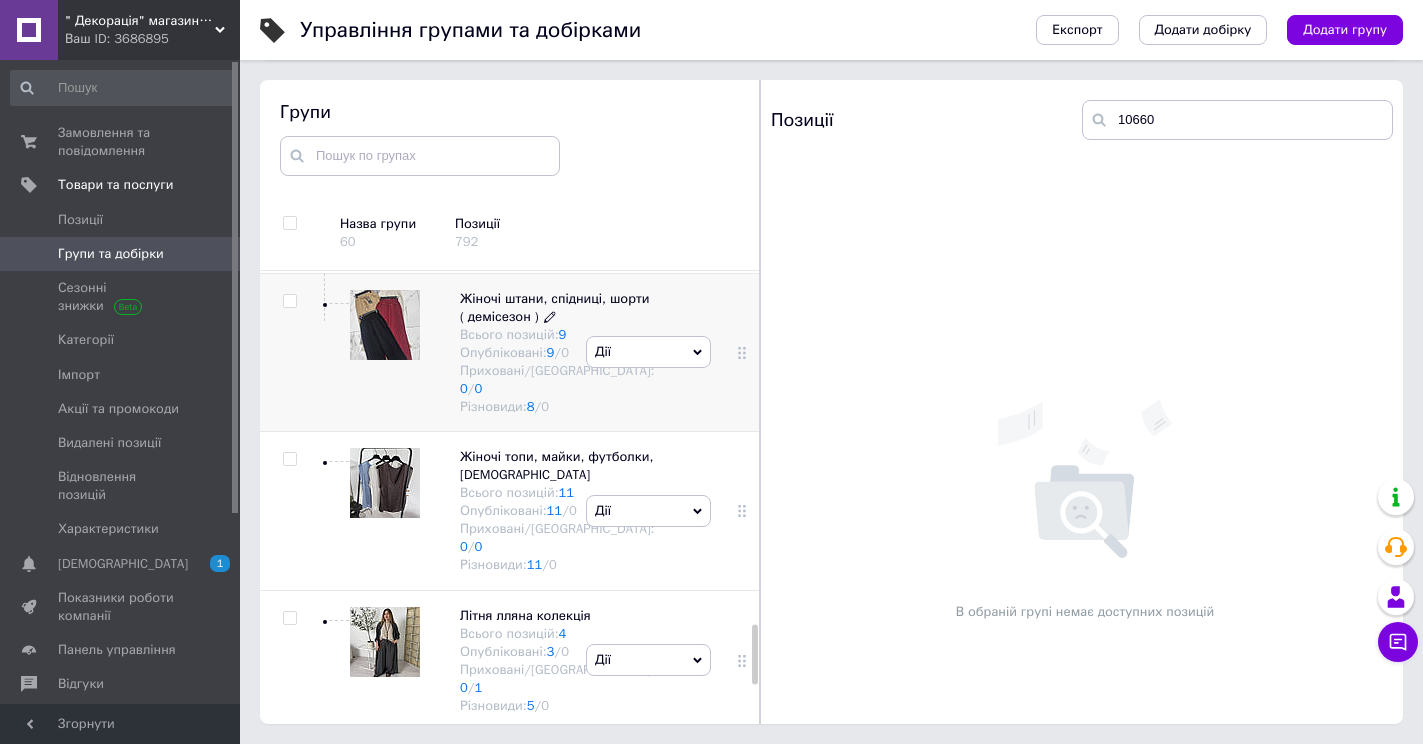click on "Жіночі штани, спідниці, шорти  ( демісезон )" at bounding box center [555, 307] 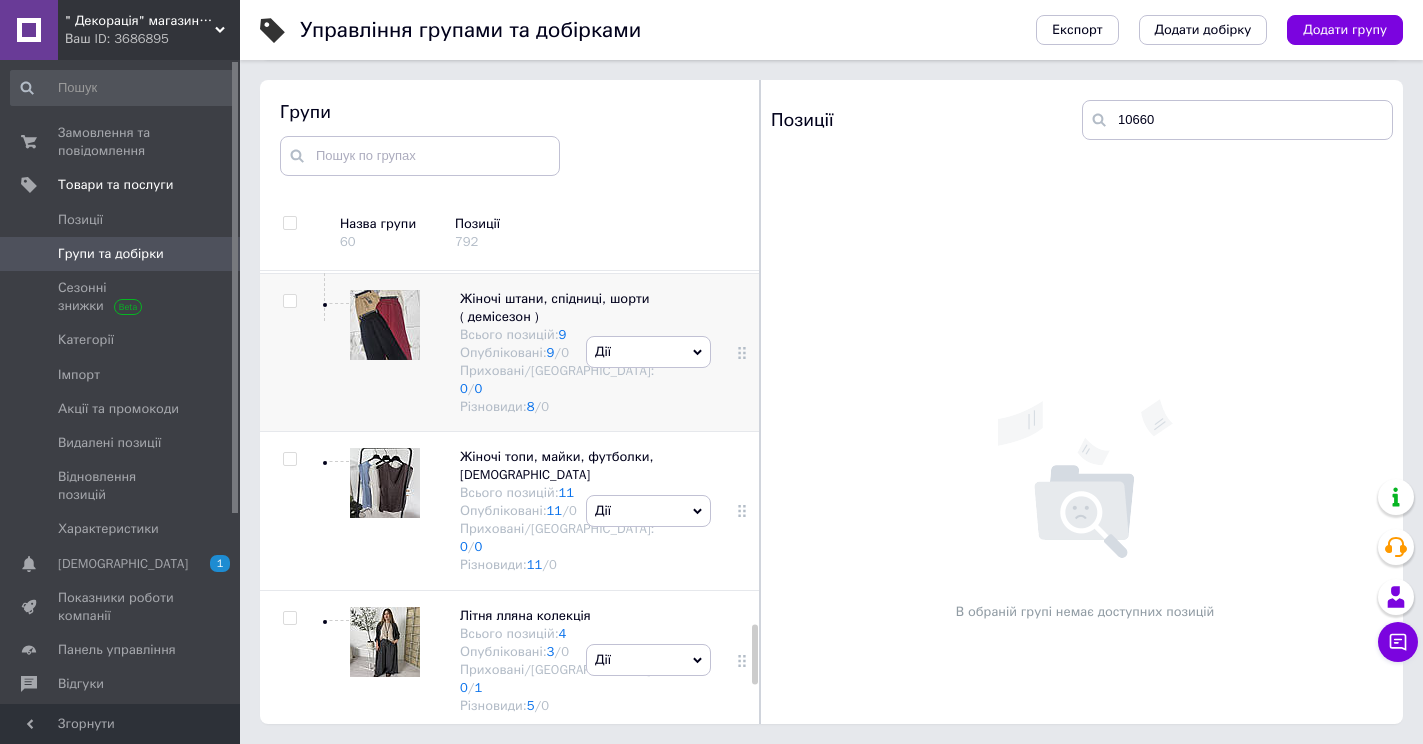 type 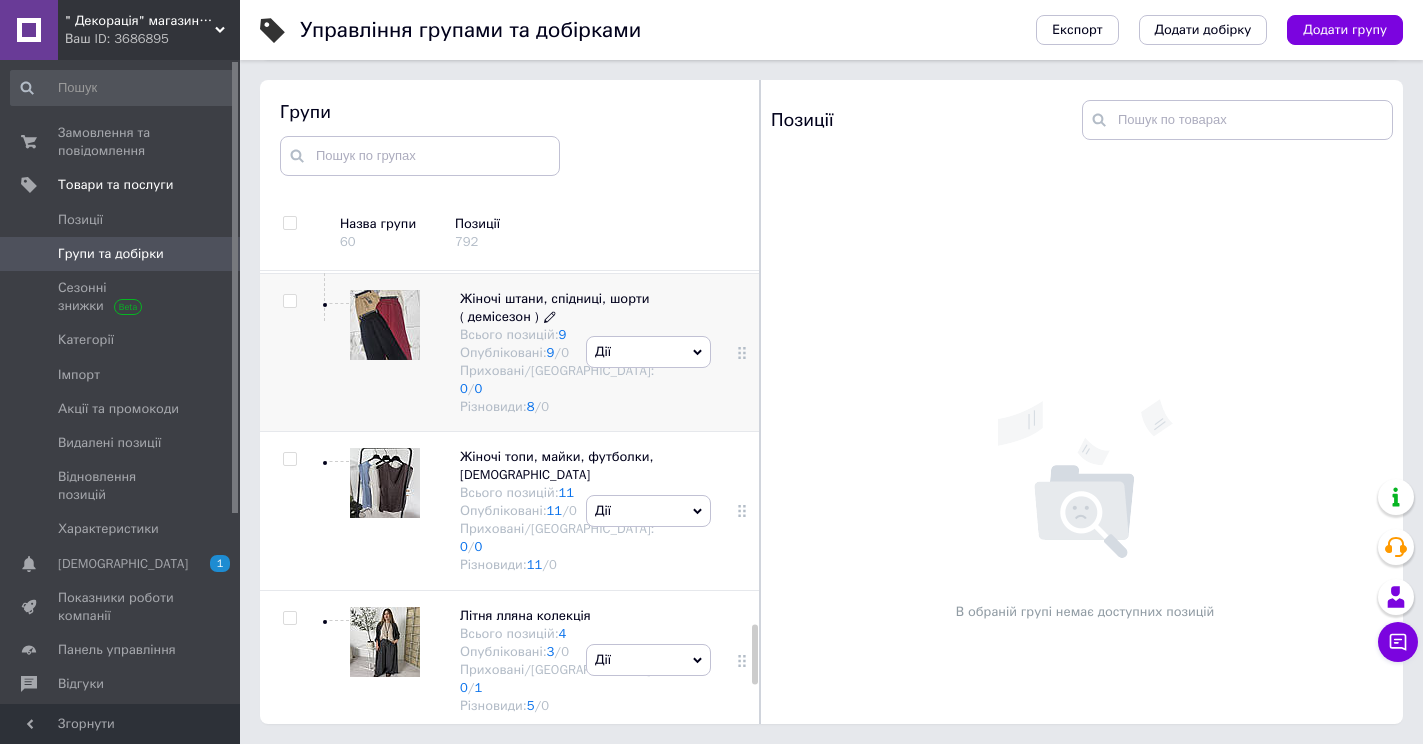 click on "Жіночі штани, спідниці, шорти  ( демісезон )" at bounding box center [555, 307] 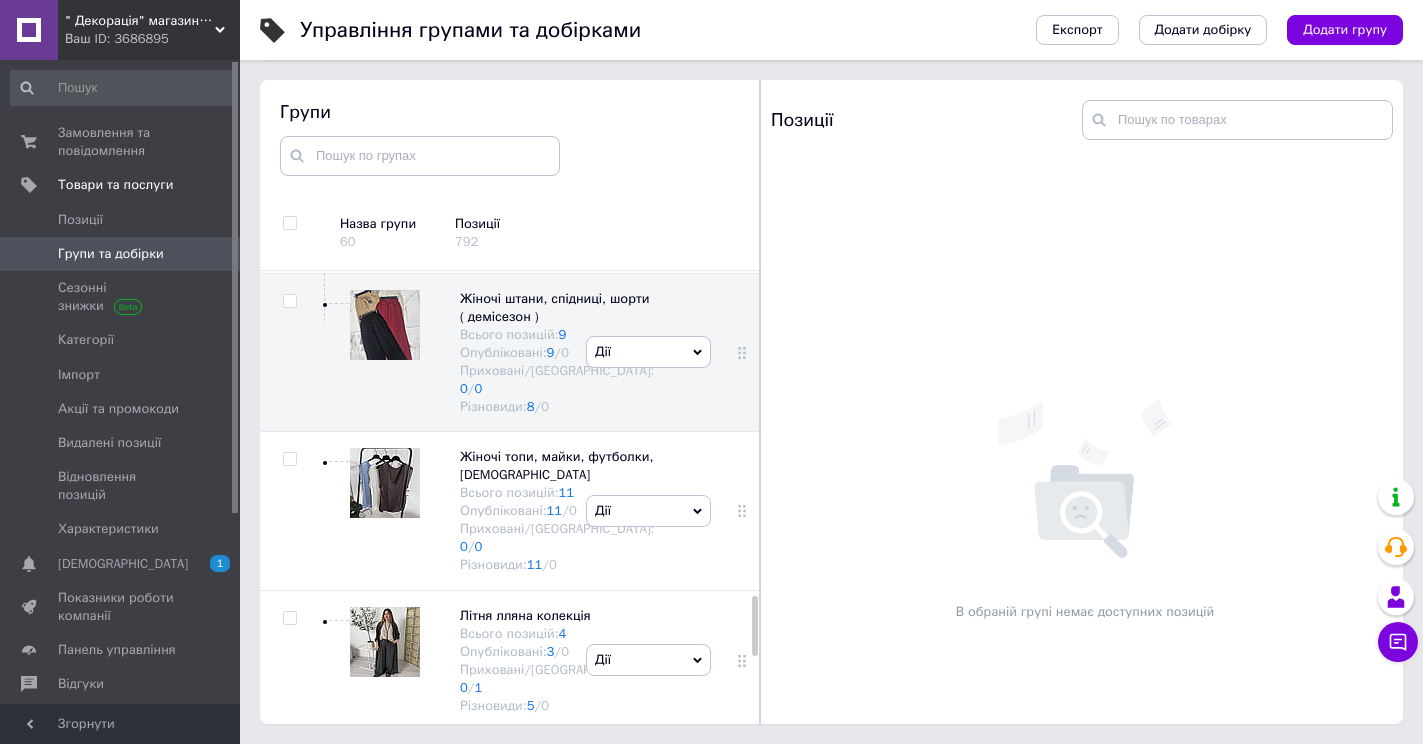 scroll, scrollTop: 2344, scrollLeft: 0, axis: vertical 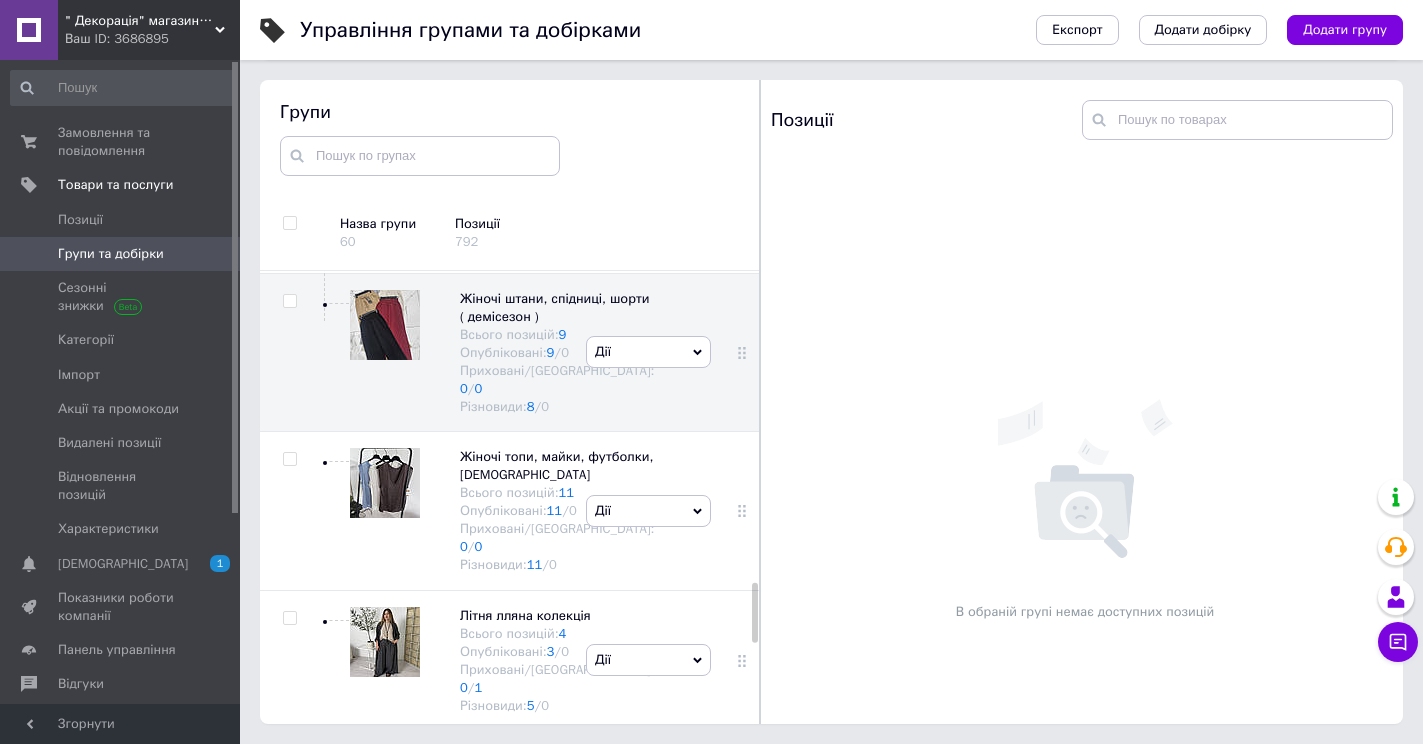 click on "Джинсы" at bounding box center (485, 17) 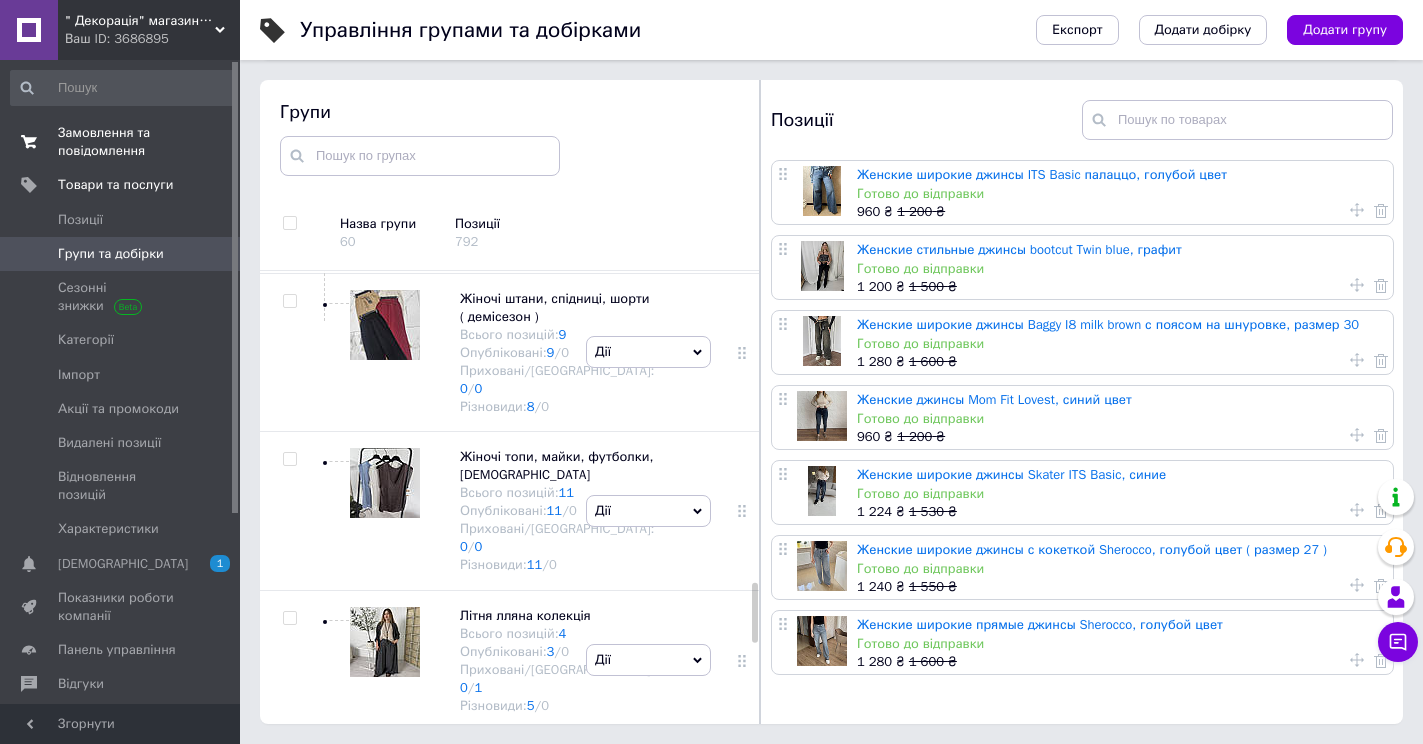 click on "Замовлення та повідомлення" at bounding box center [121, 142] 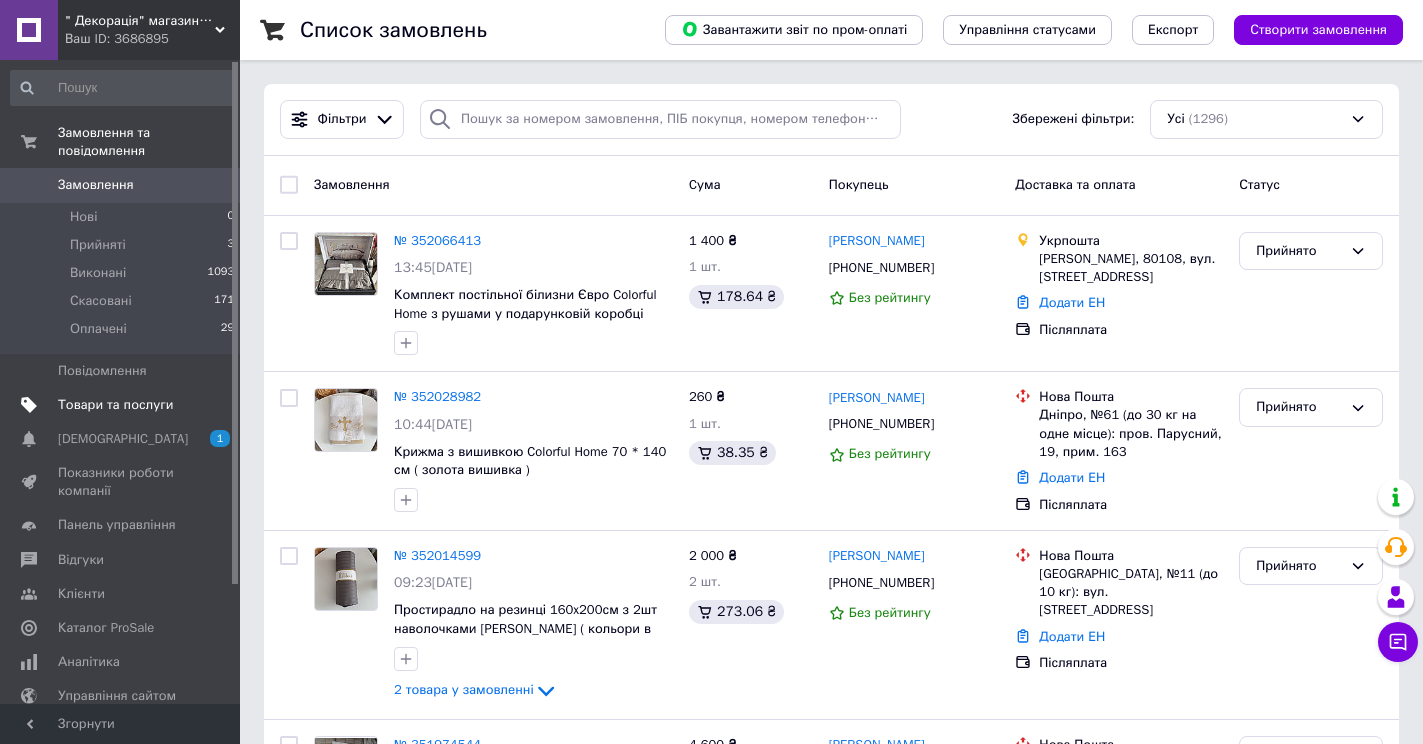 click on "Товари та послуги" at bounding box center (115, 405) 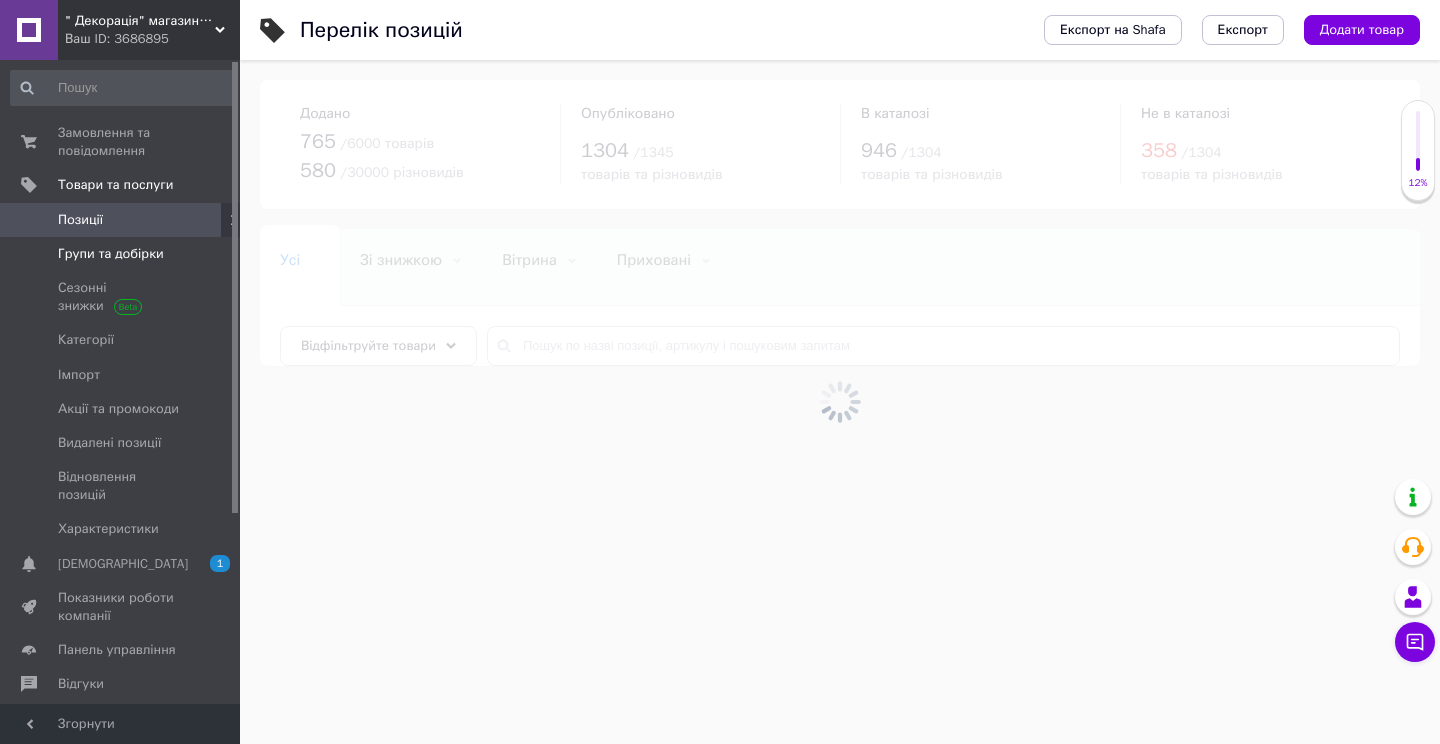 click on "Групи та добірки" at bounding box center [111, 254] 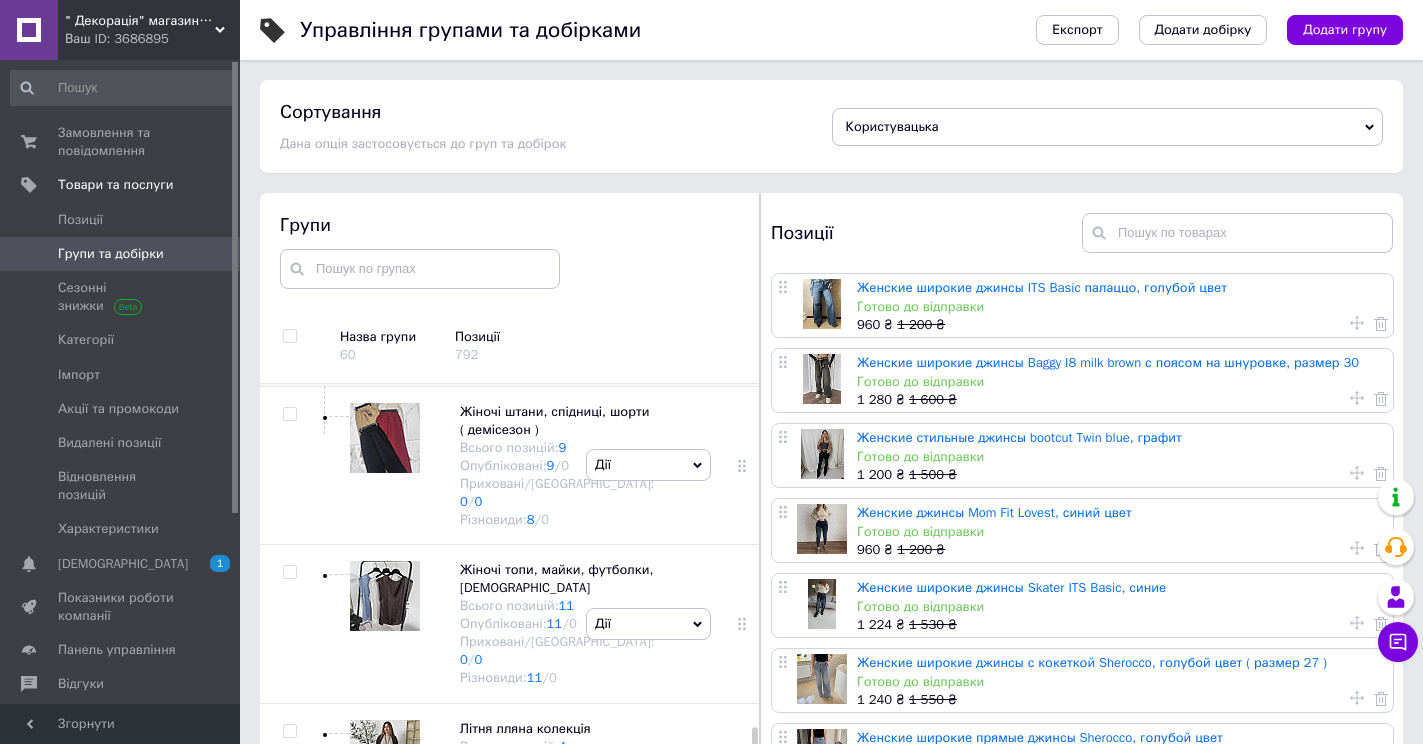scroll, scrollTop: 2637, scrollLeft: 0, axis: vertical 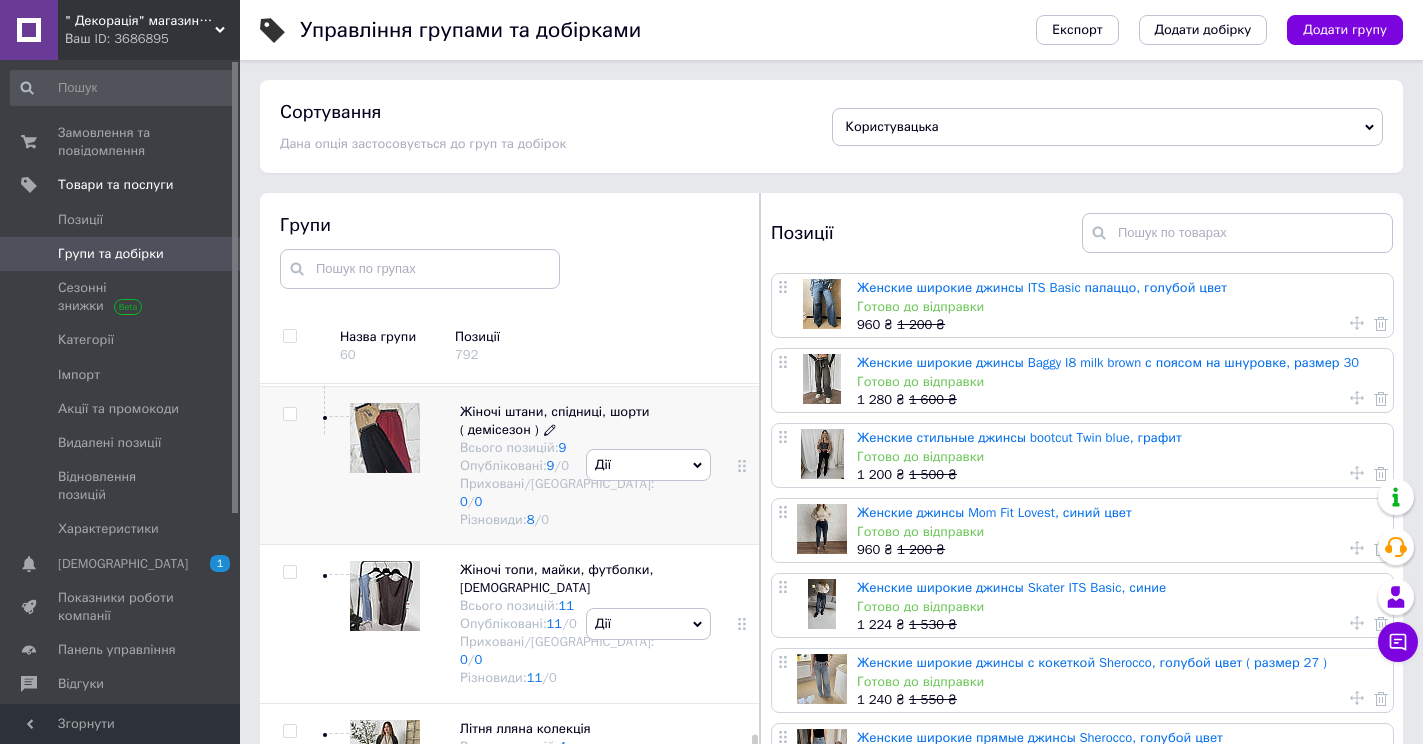 click on "Жіночі штани, спідниці, шорти  ( демісезон )" at bounding box center [555, 420] 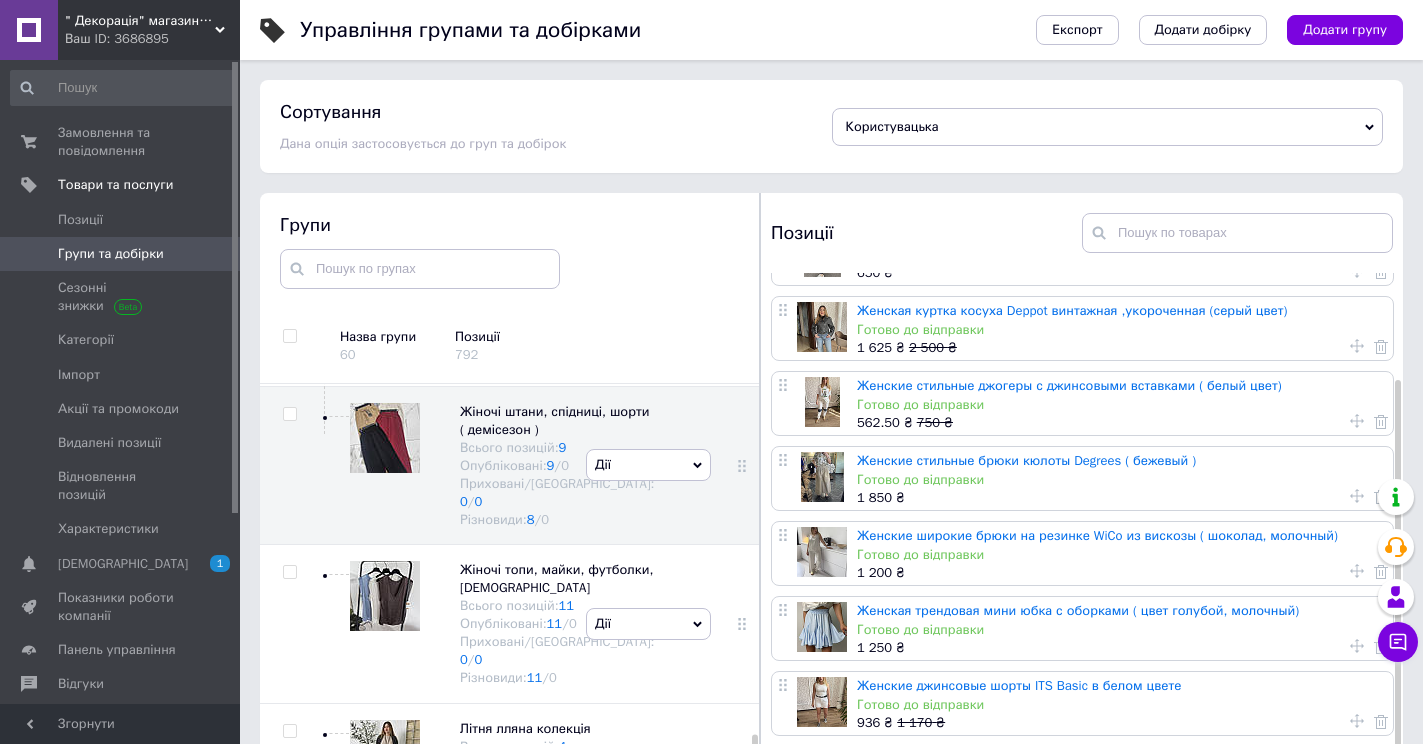 scroll, scrollTop: 131, scrollLeft: 0, axis: vertical 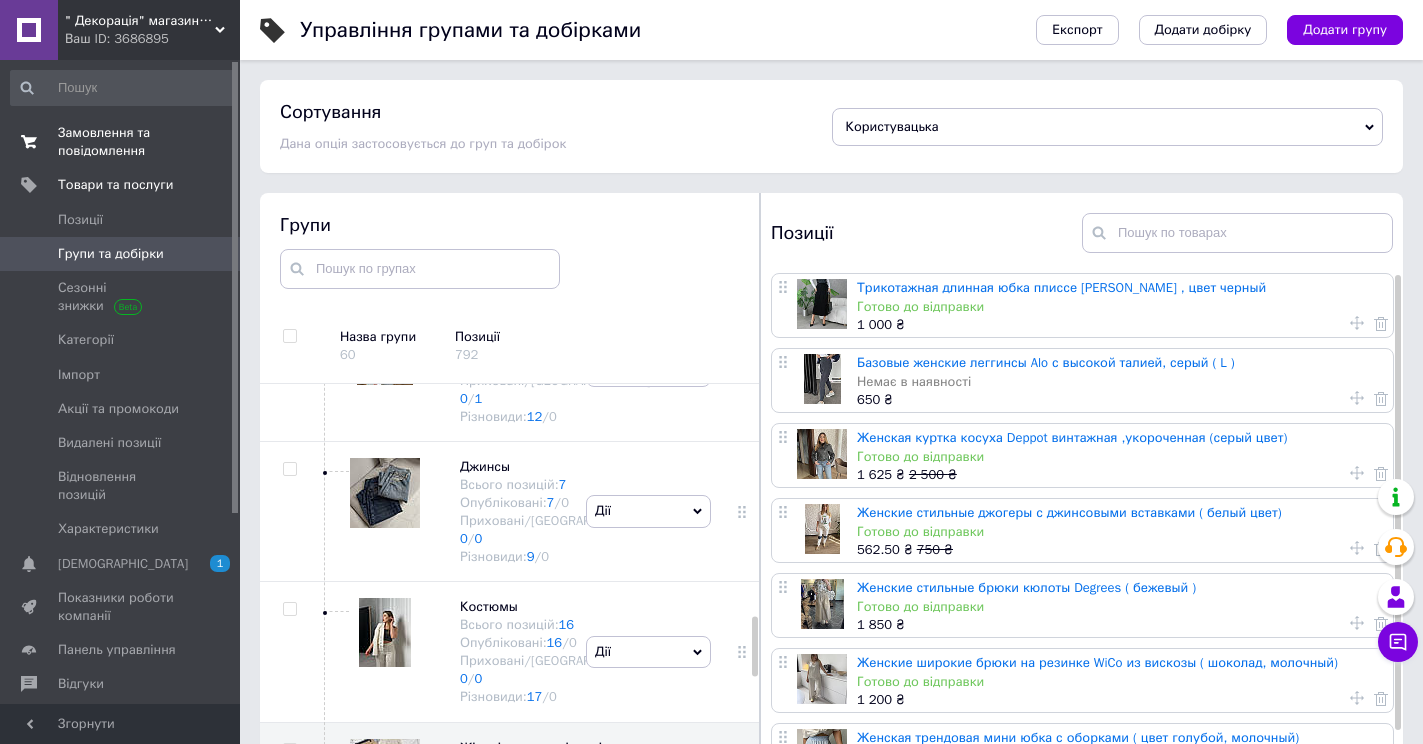 click on "Замовлення та повідомлення" at bounding box center [121, 142] 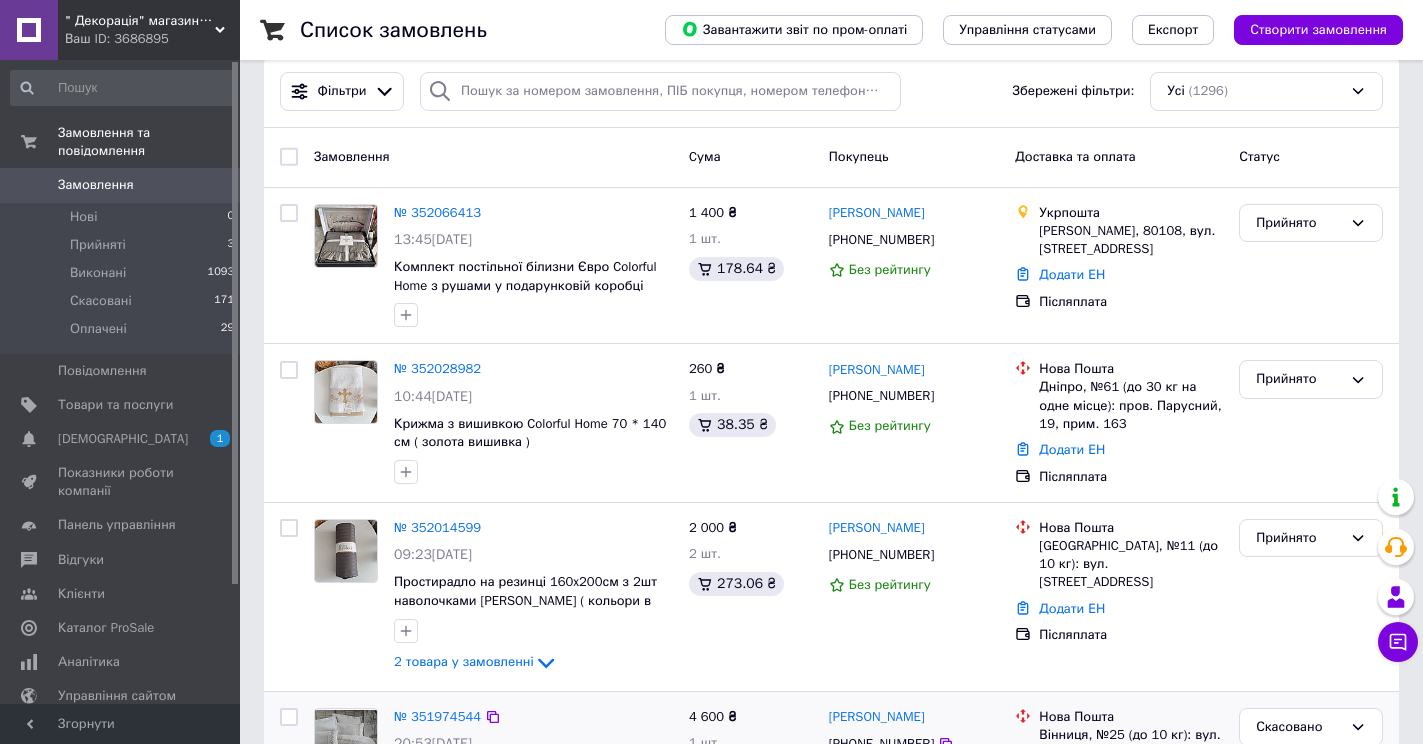 scroll, scrollTop: 0, scrollLeft: 0, axis: both 